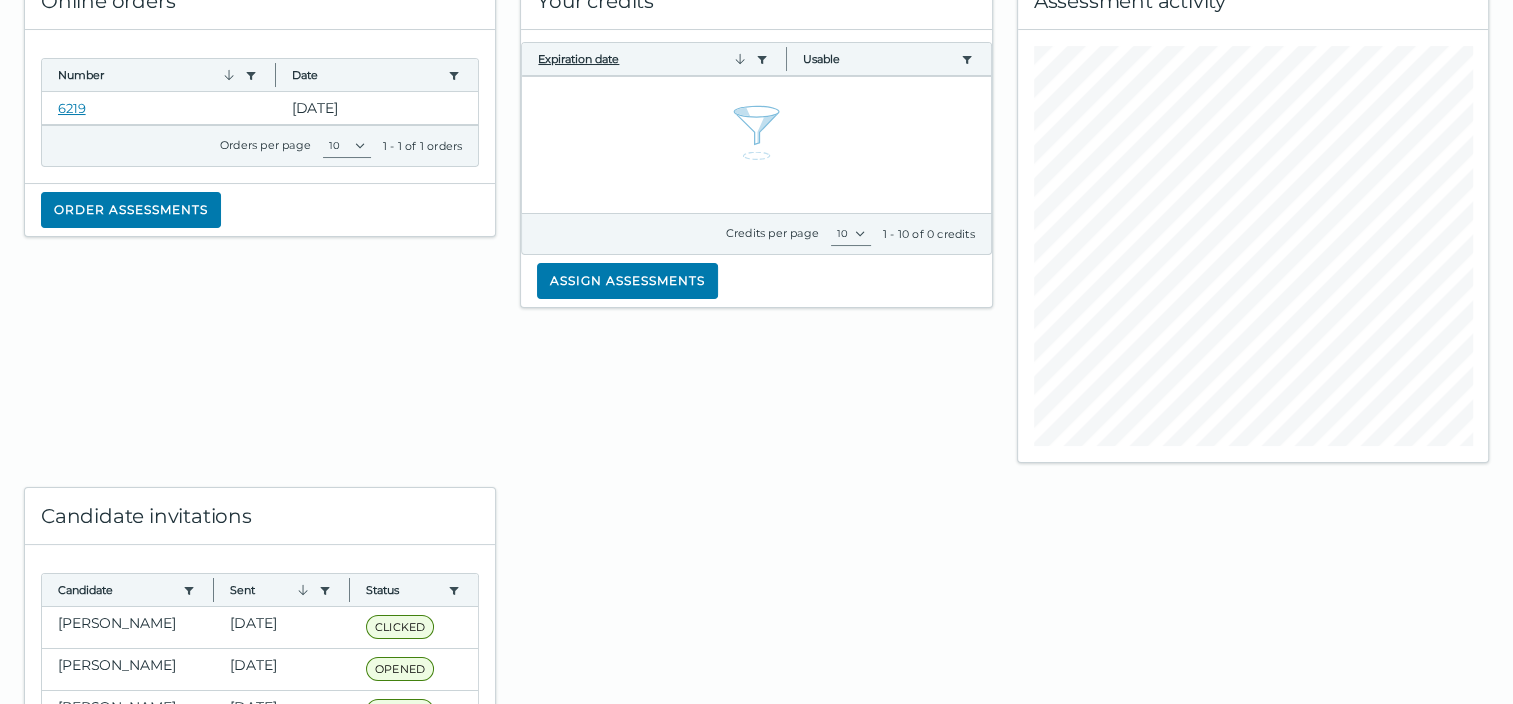 scroll, scrollTop: 0, scrollLeft: 0, axis: both 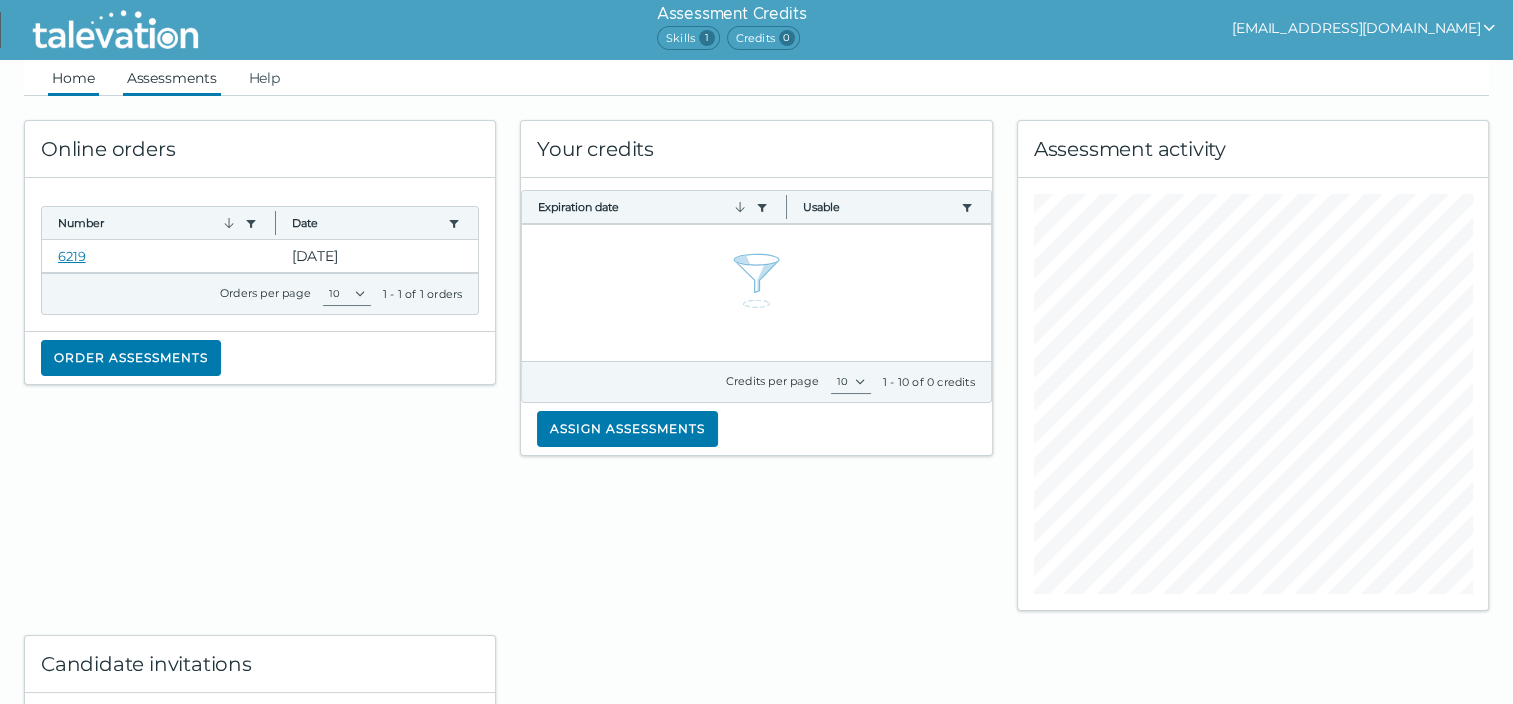 click on "Assessments" 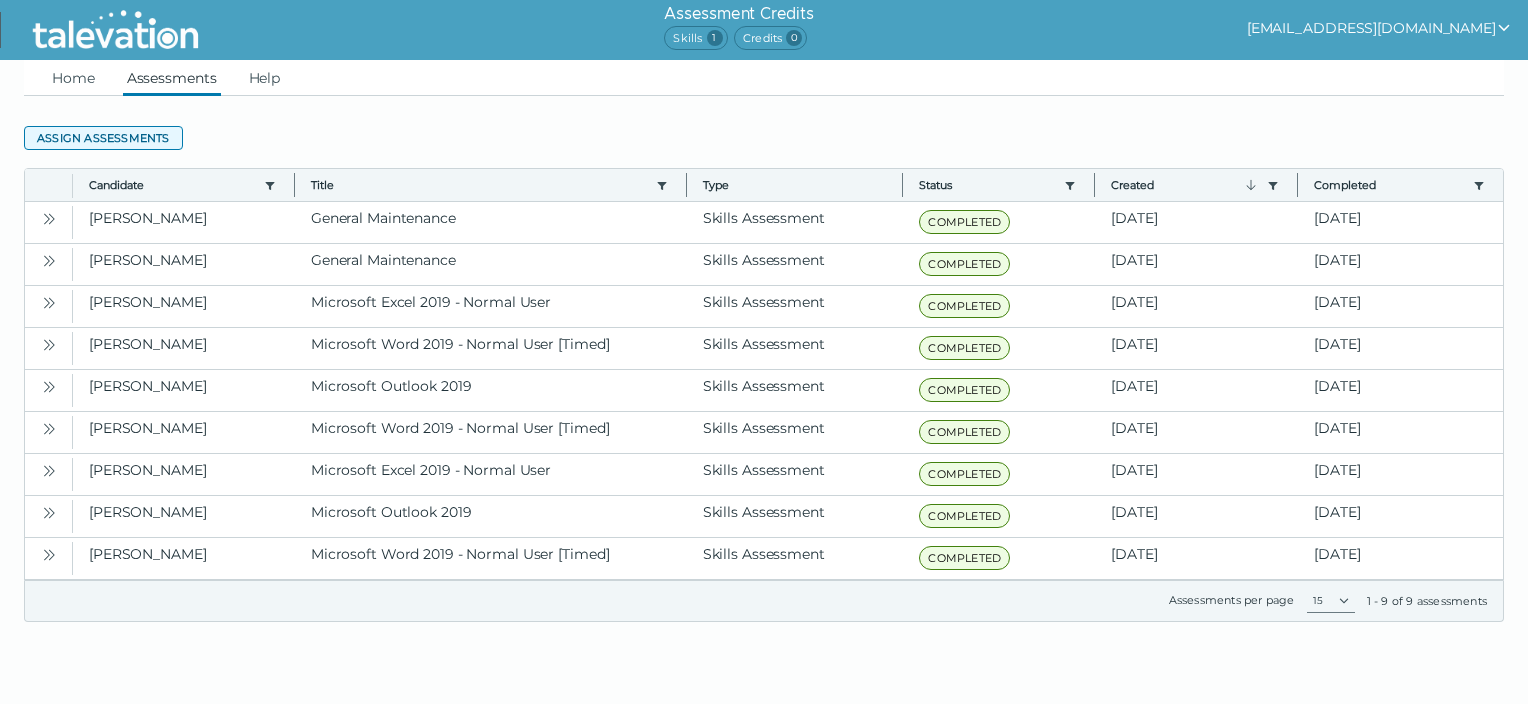 click on "Assign assessments" 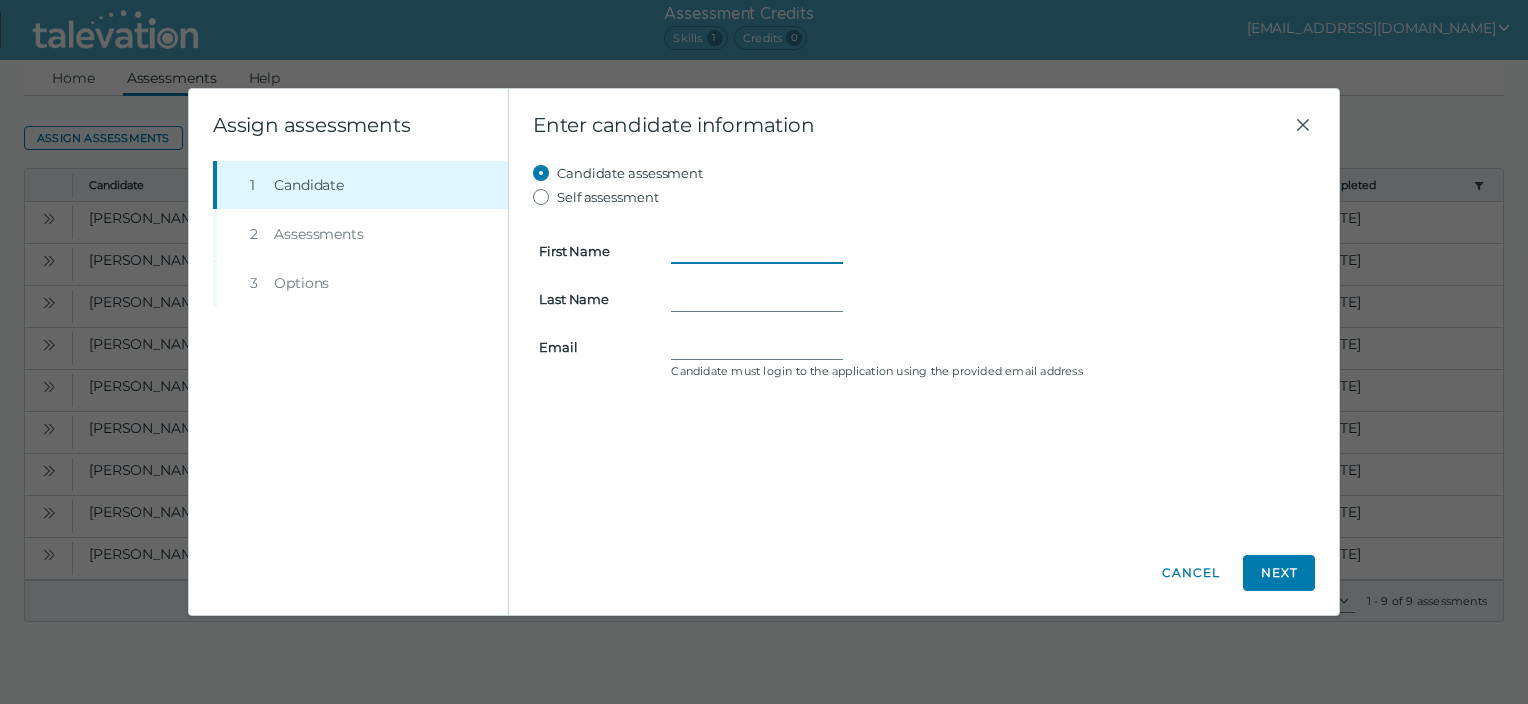 click on "First Name" at bounding box center [757, 251] 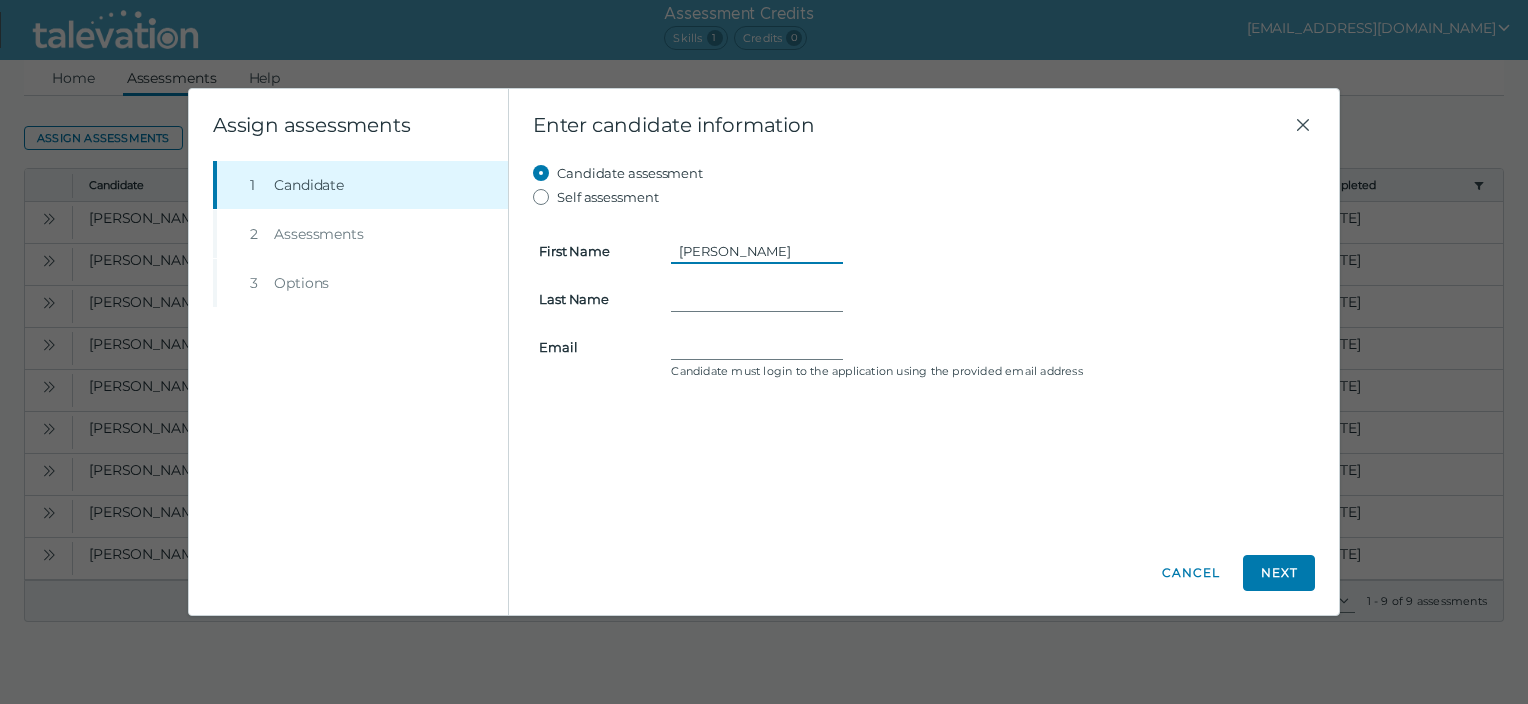type on "[PERSON_NAME]" 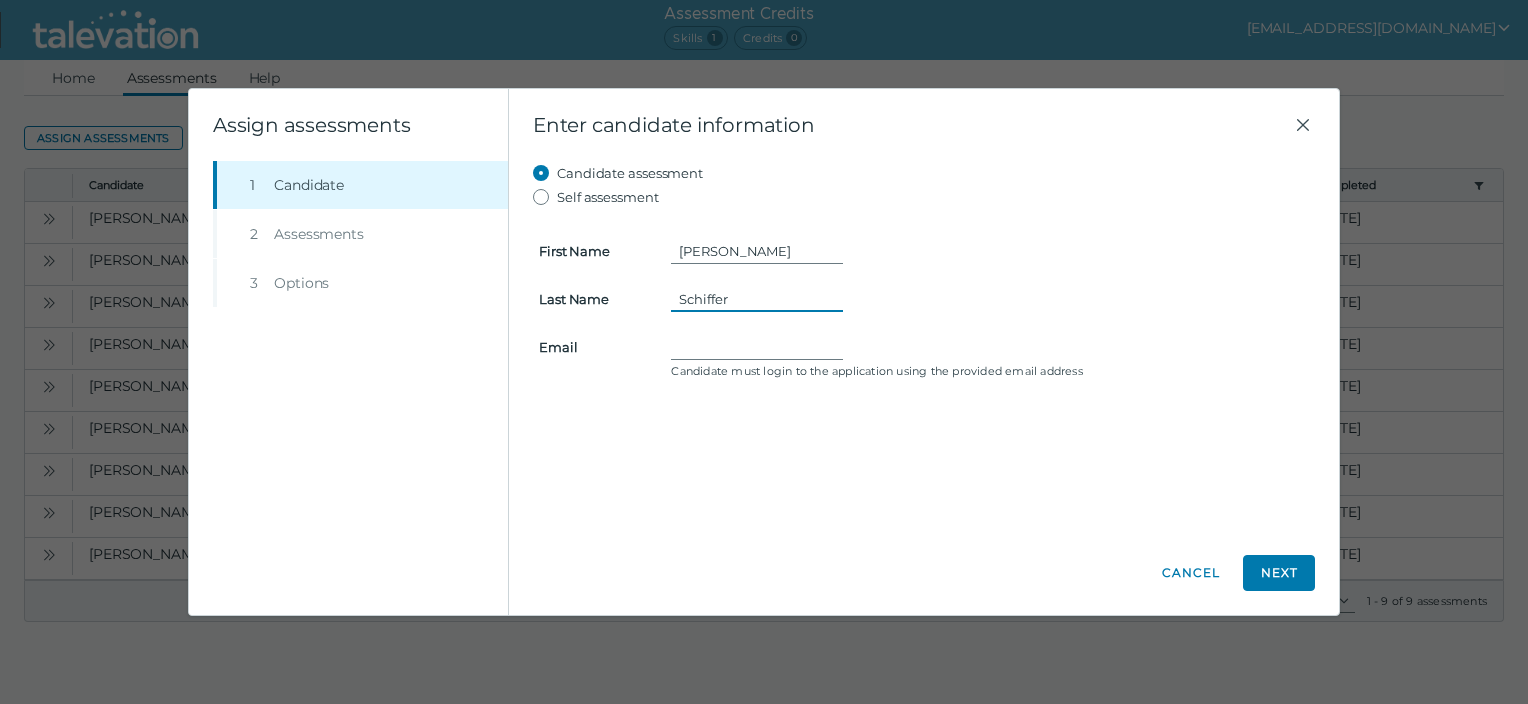 type on "Schiffer" 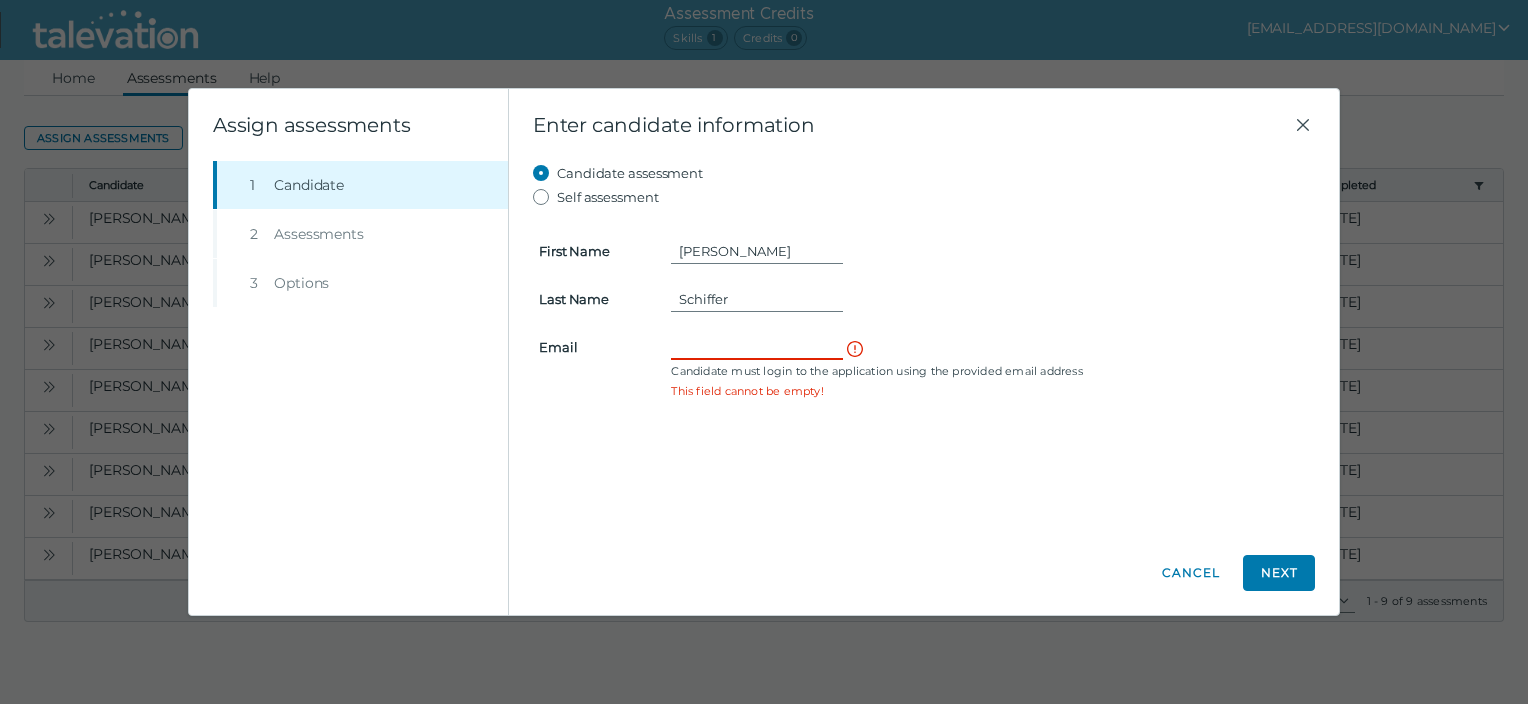 click on "Email" at bounding box center (757, 347) 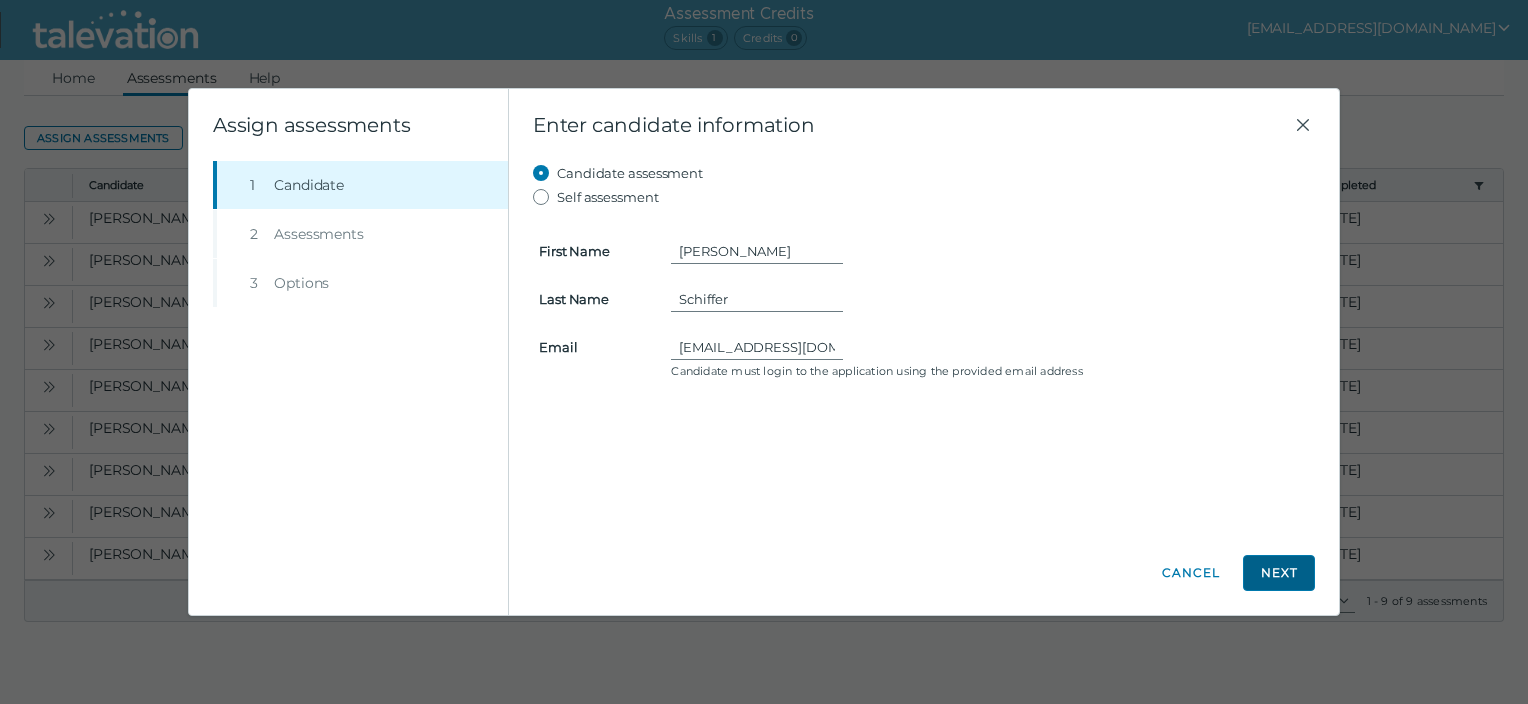 click on "Next" 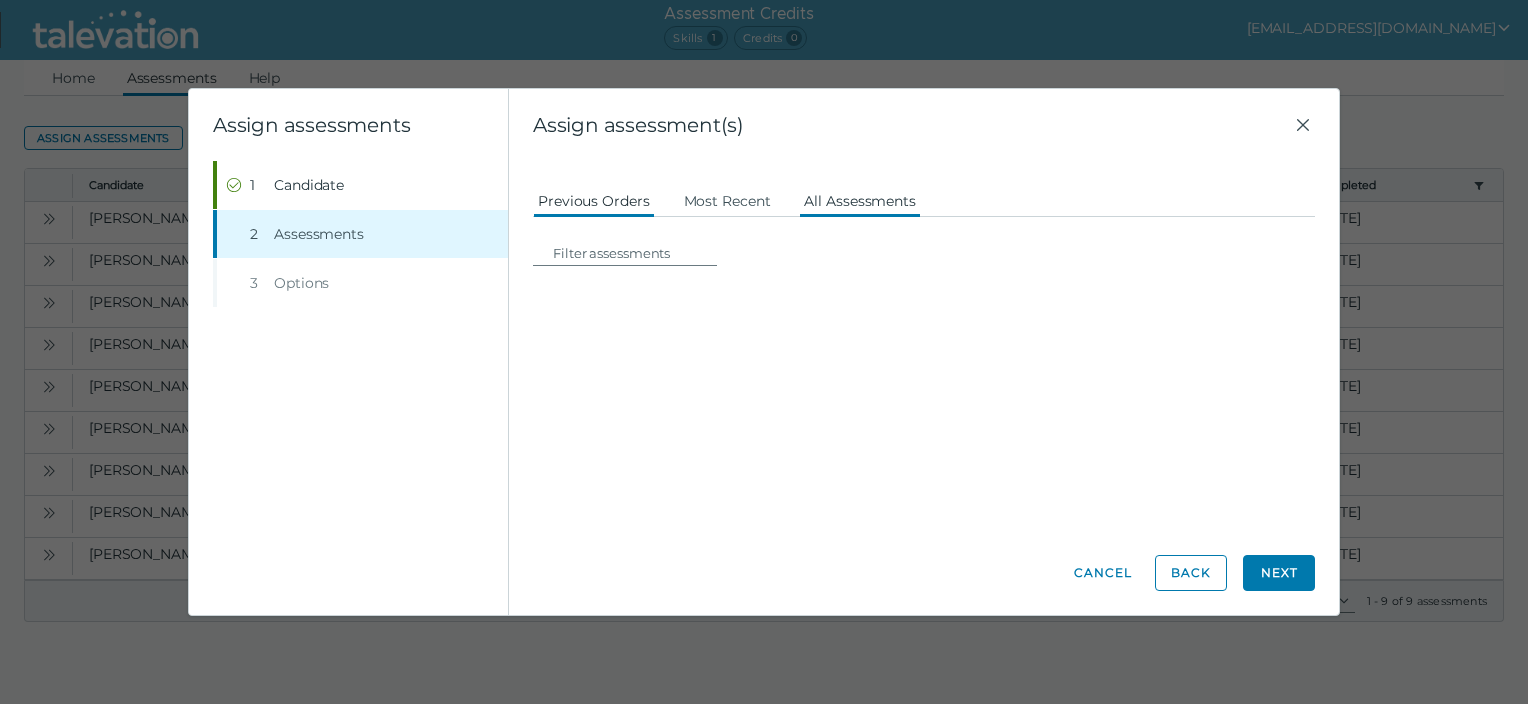 click on "All Assessments" at bounding box center (860, 200) 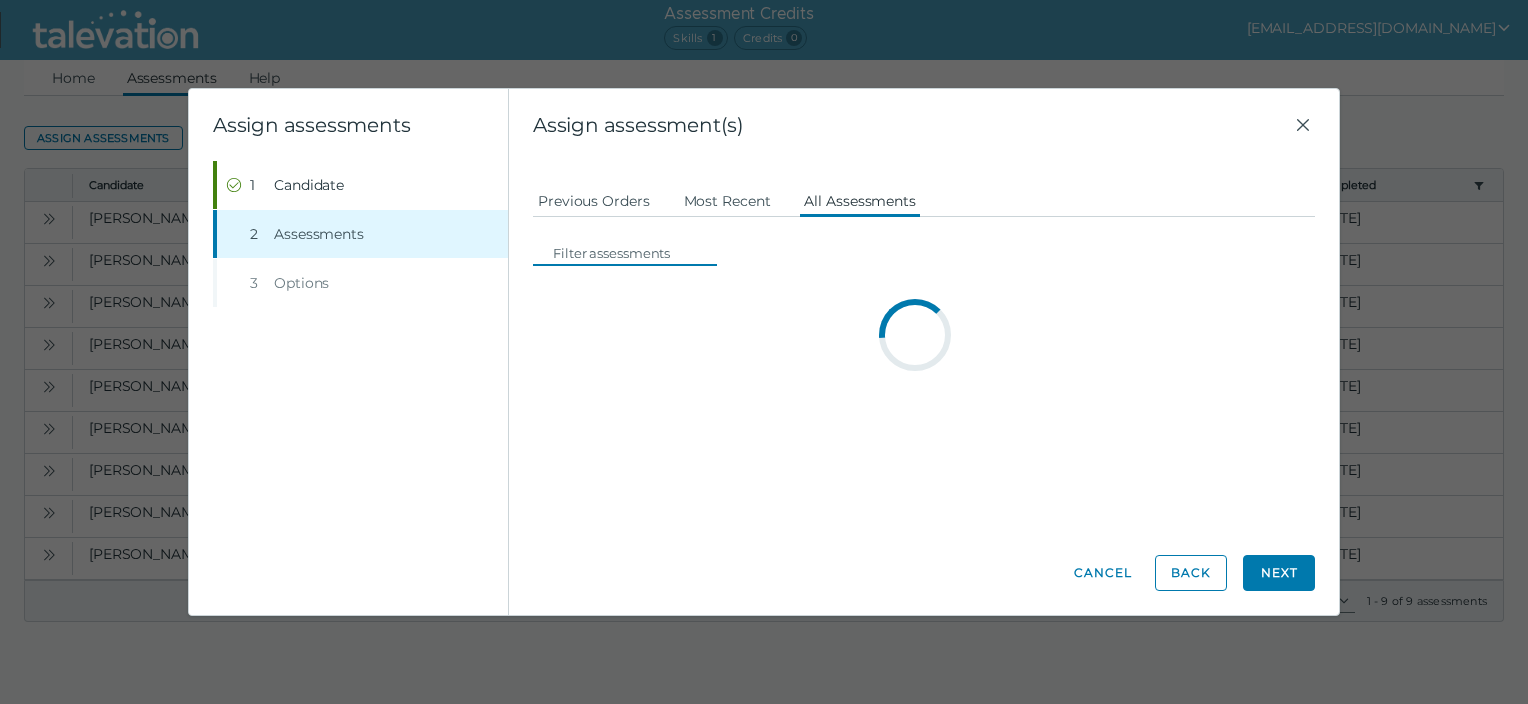 click at bounding box center [631, 253] 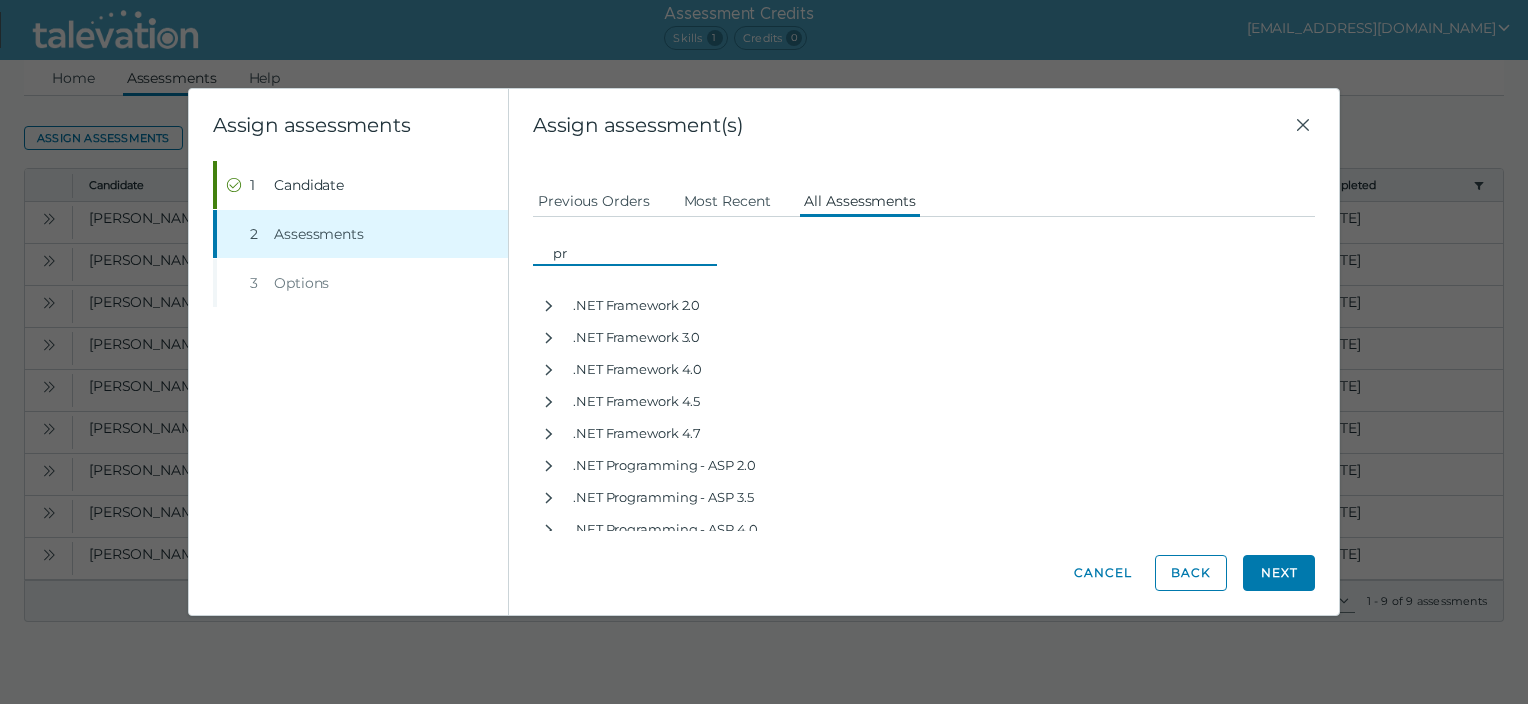 type on "p" 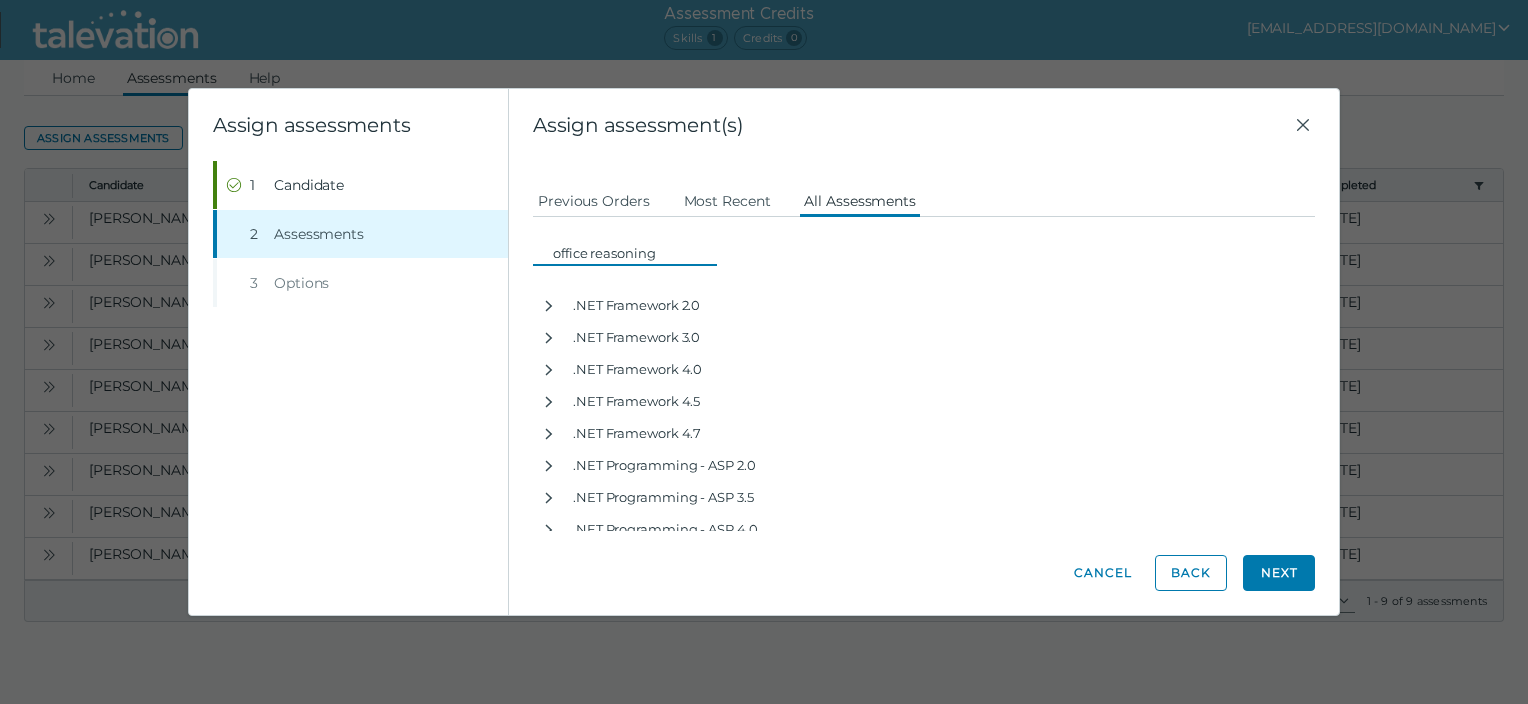 type on "office reasoning" 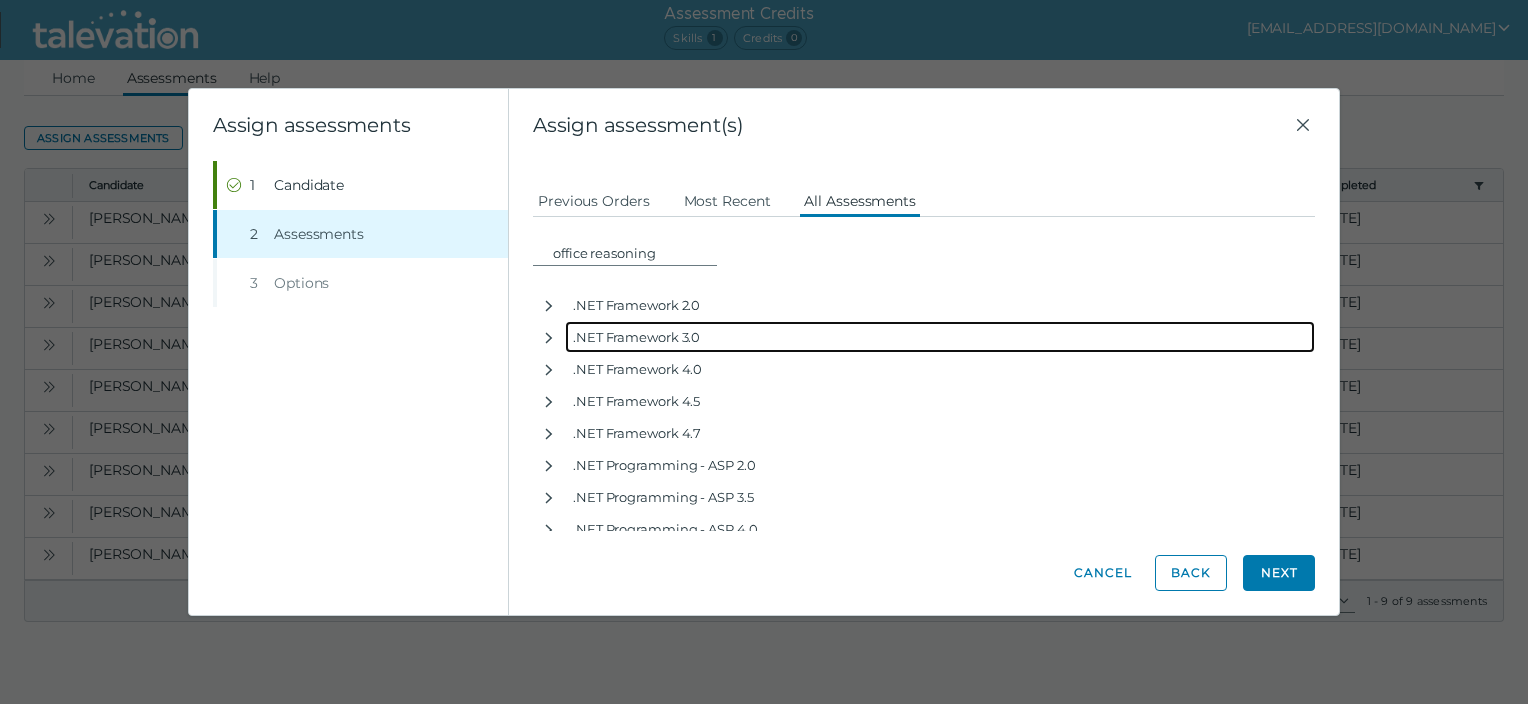 click on ".NET Framework 3.0" at bounding box center (940, 337) 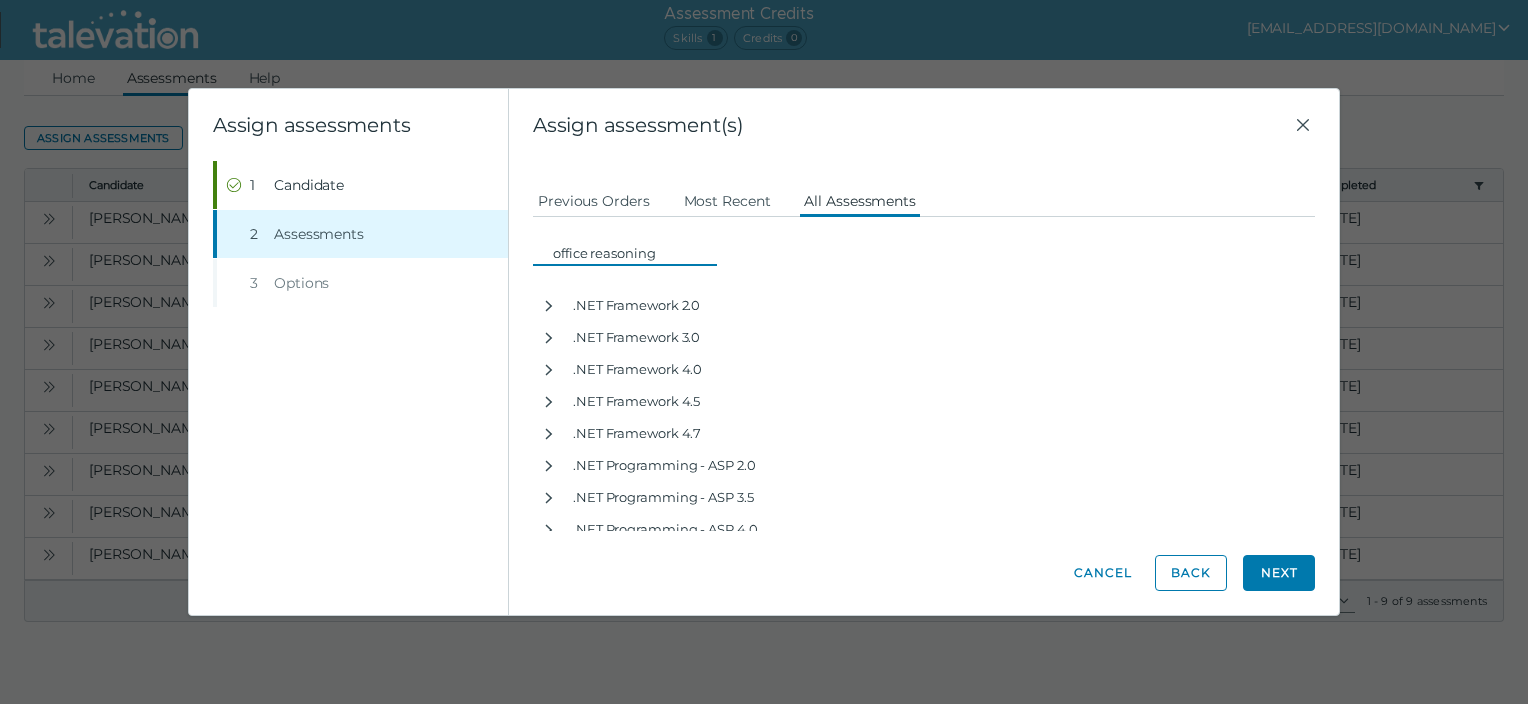 click on "office reasoning" at bounding box center [631, 253] 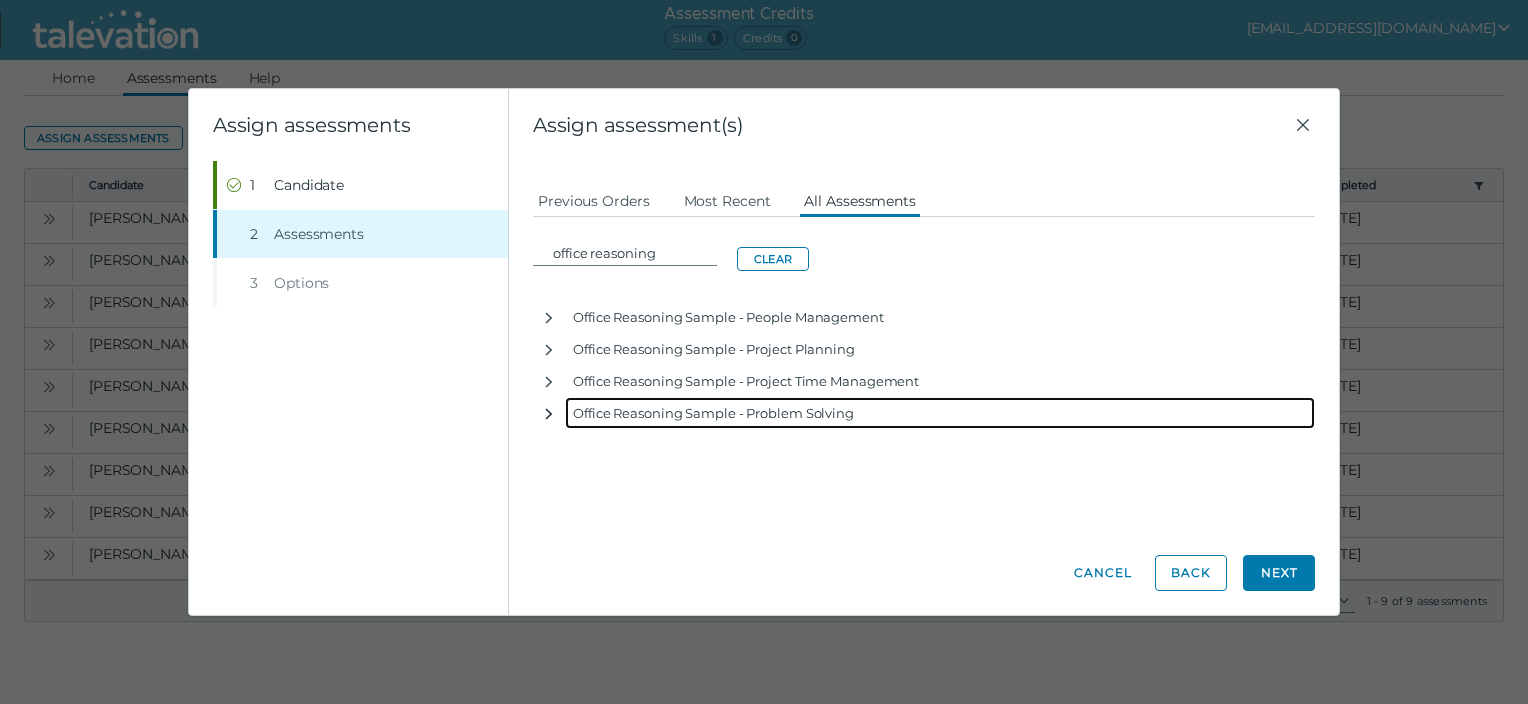 click 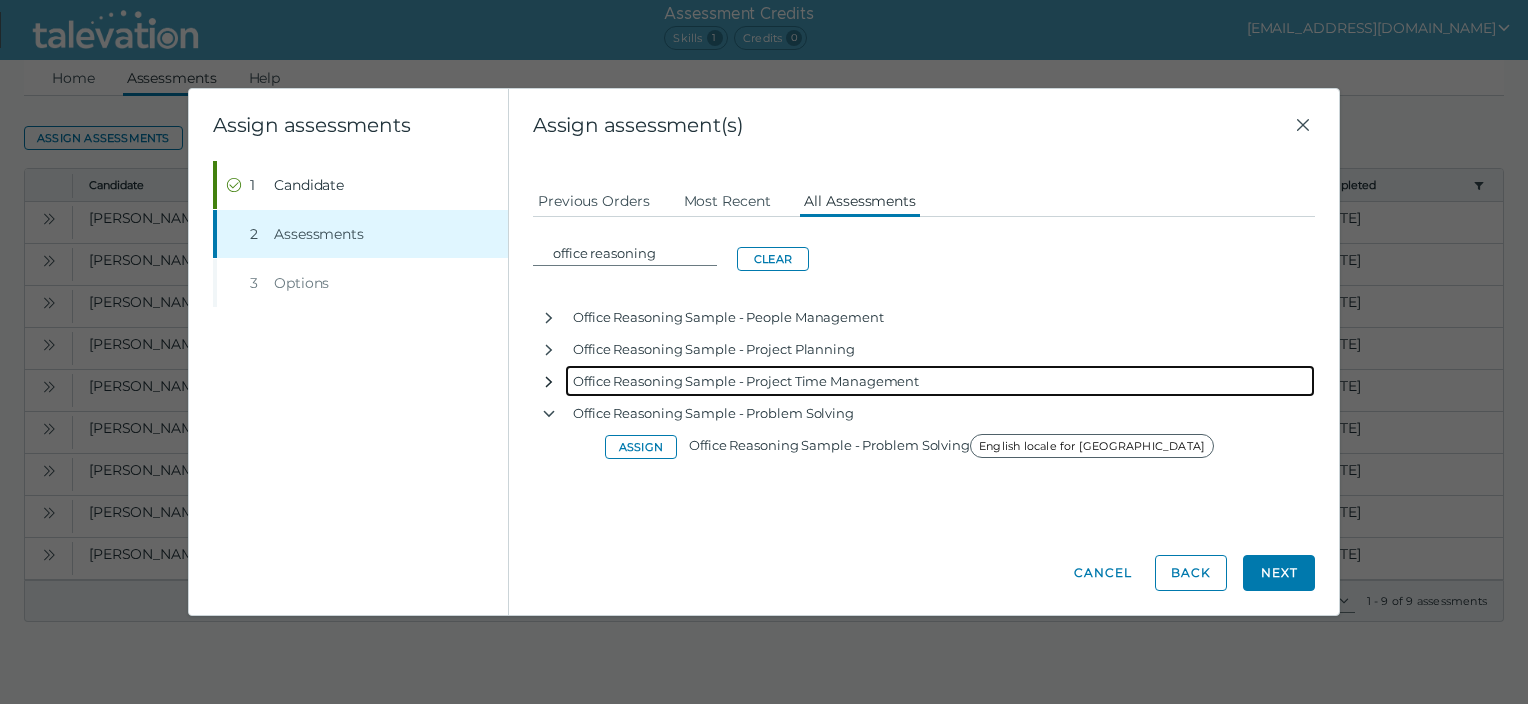 click 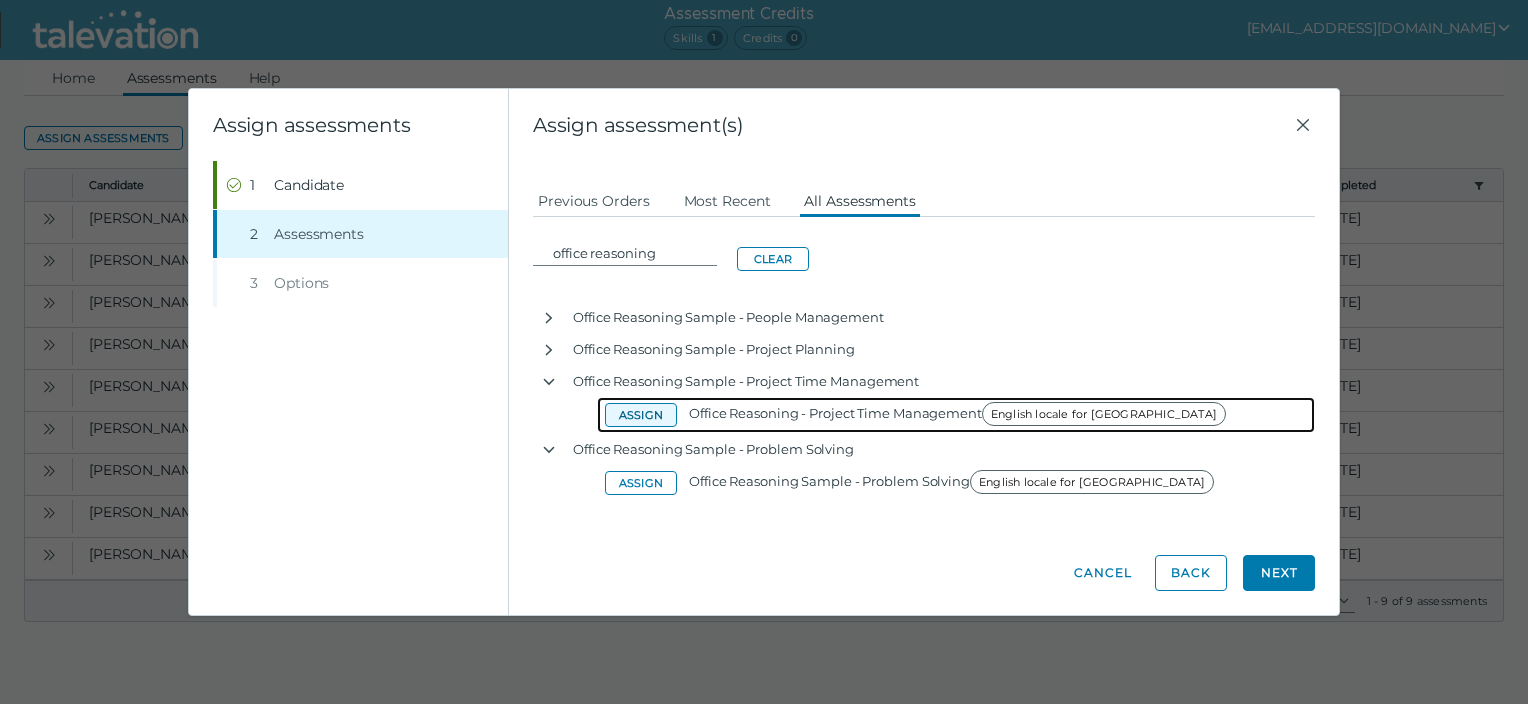 click on "Assign" at bounding box center (641, 415) 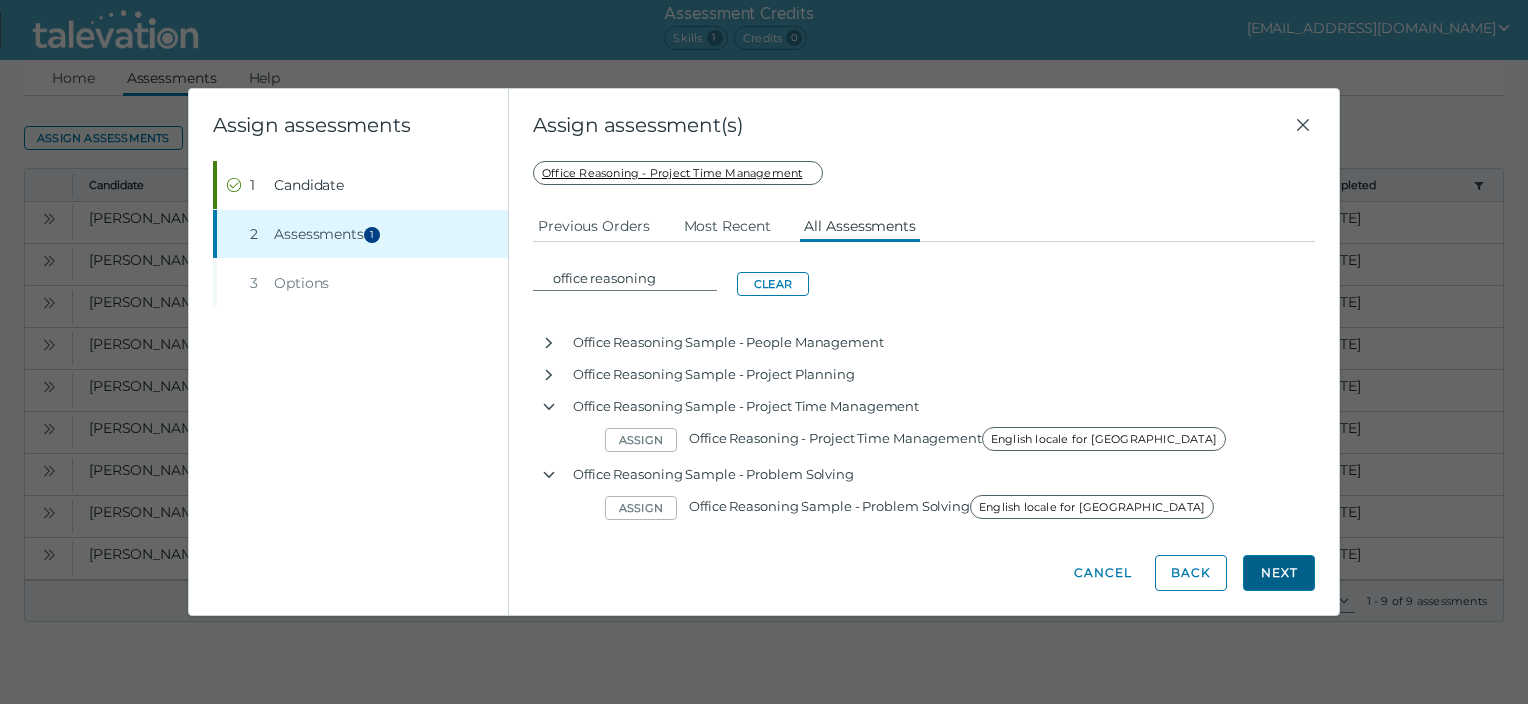 click on "Next" 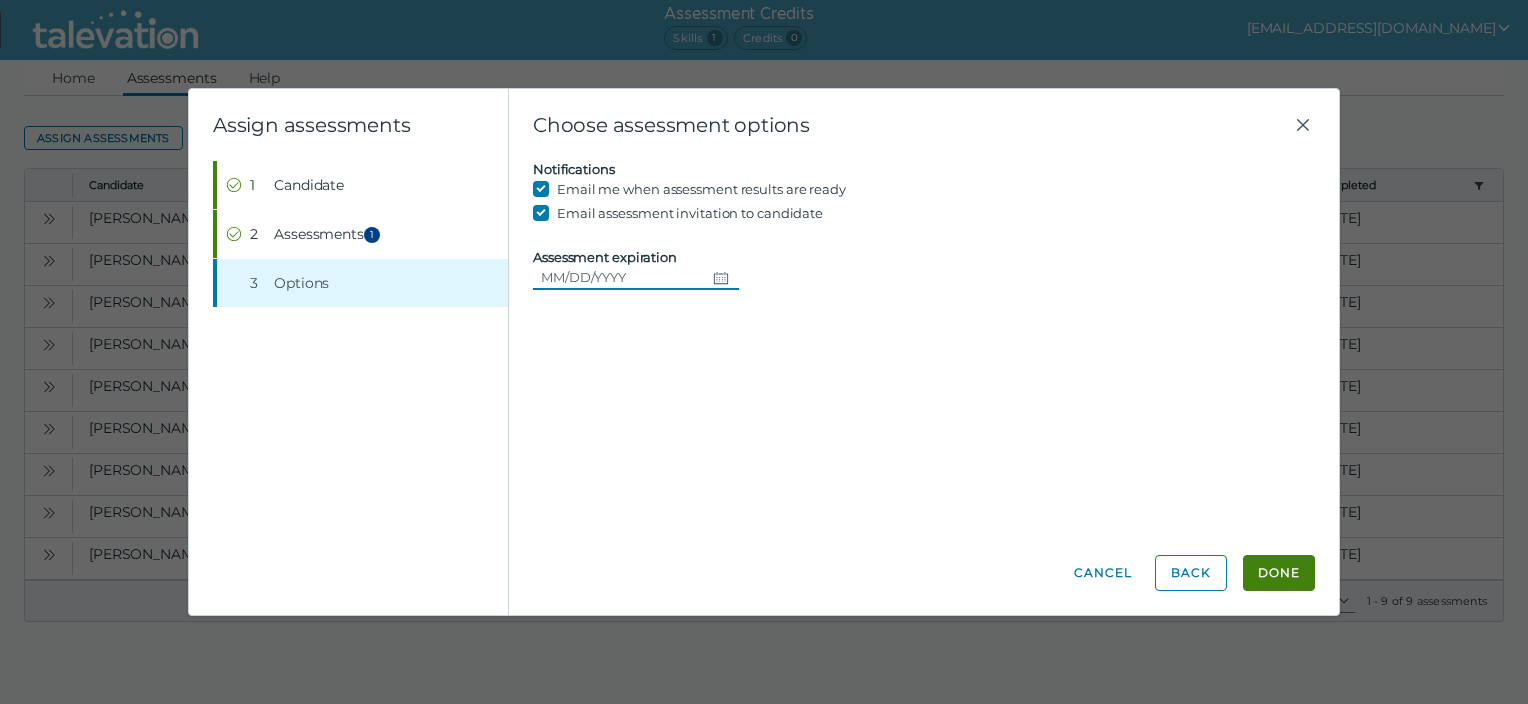 click 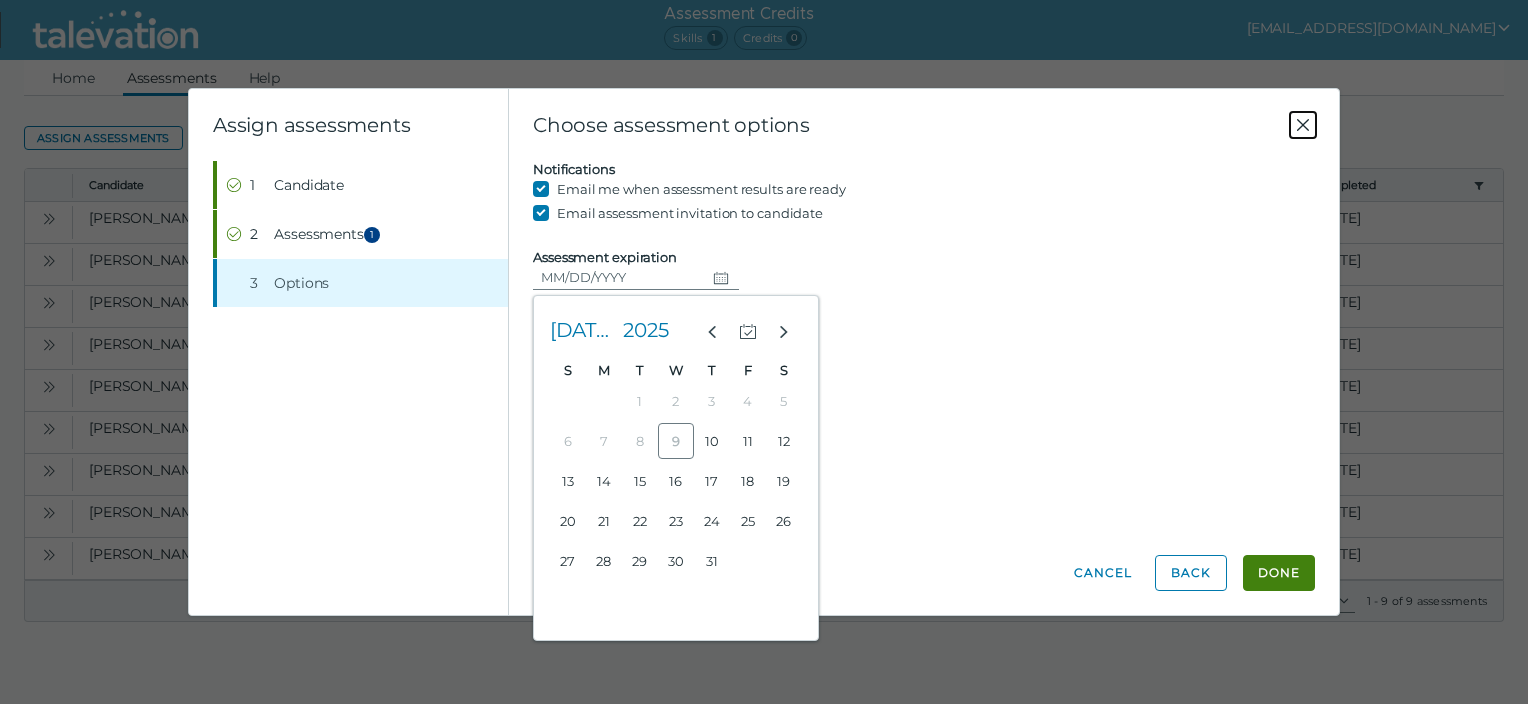 click 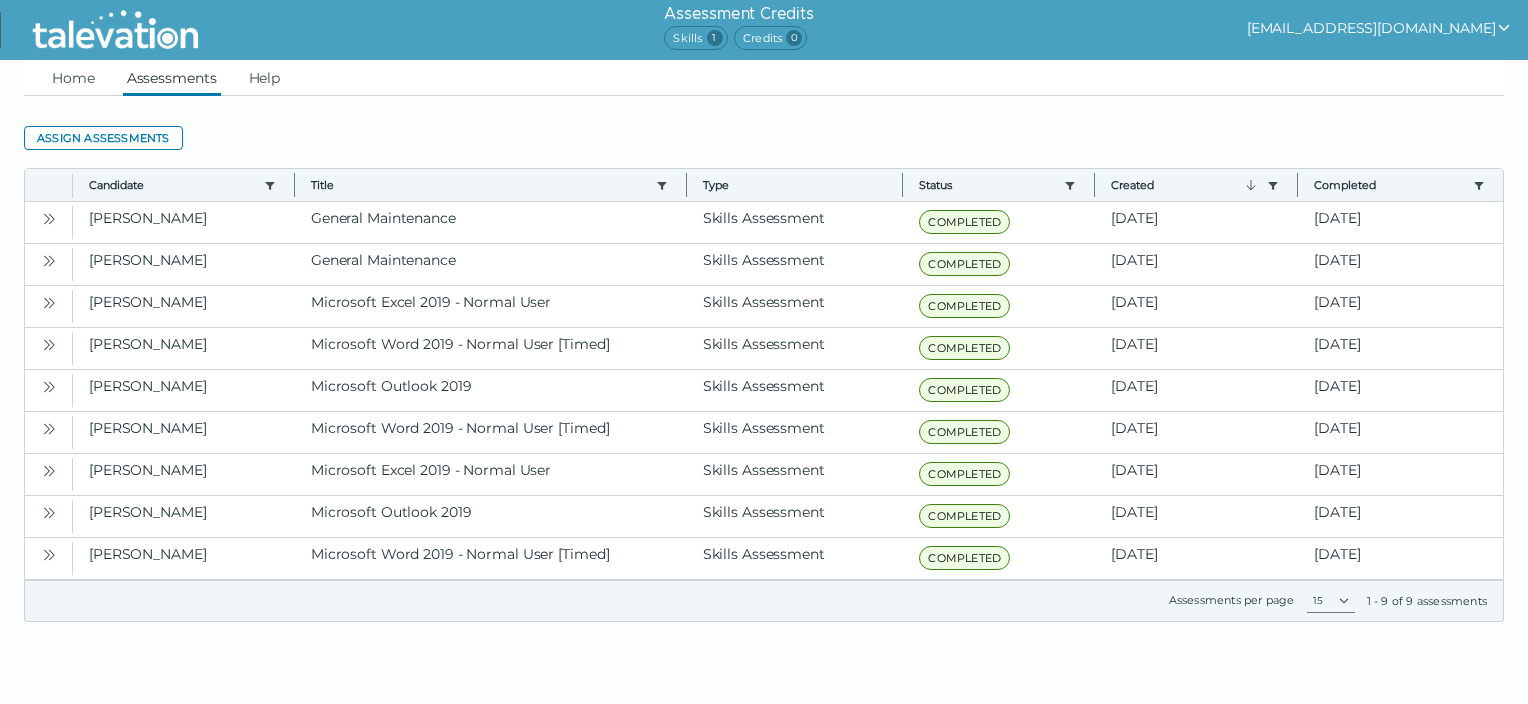 click on "[EMAIL_ADDRESS][DOMAIN_NAME]" 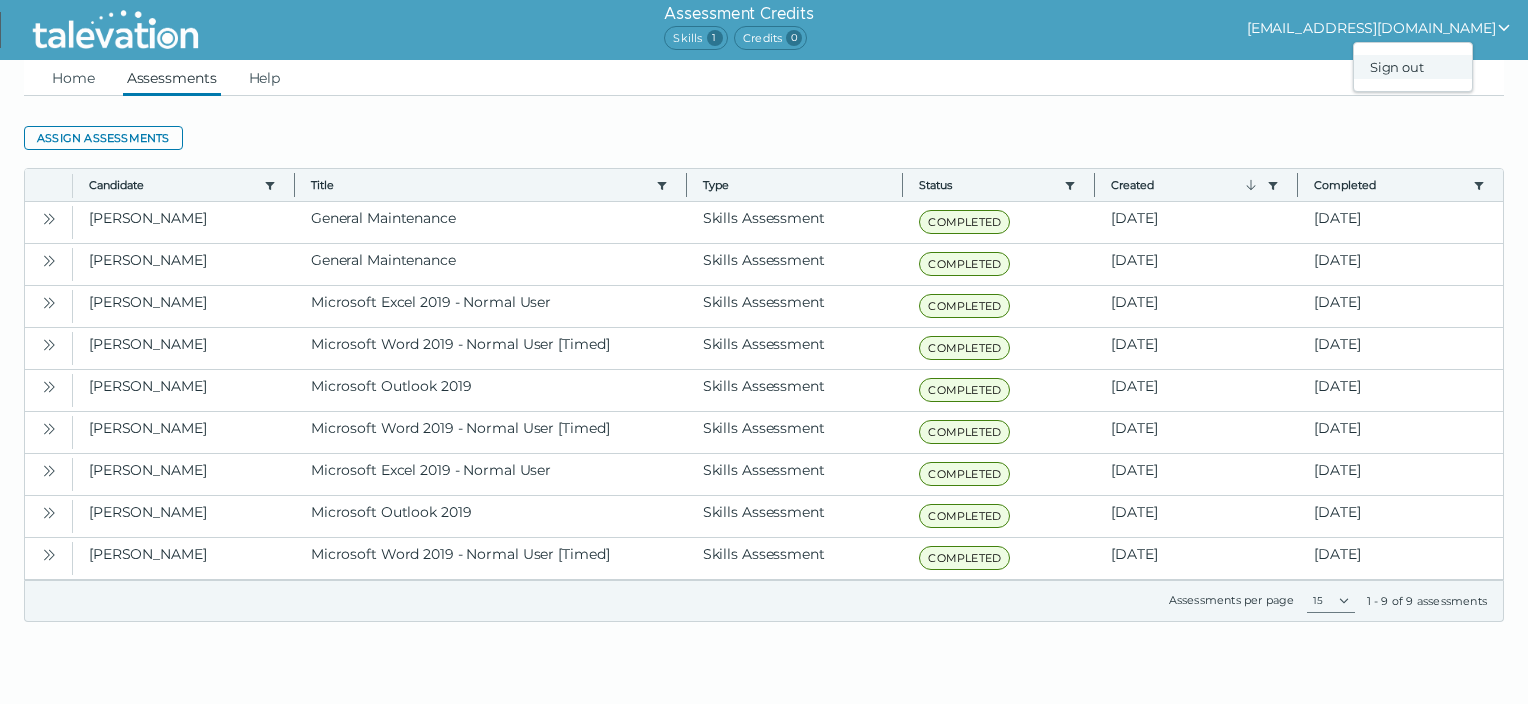 click on "Sign out" at bounding box center (1413, 67) 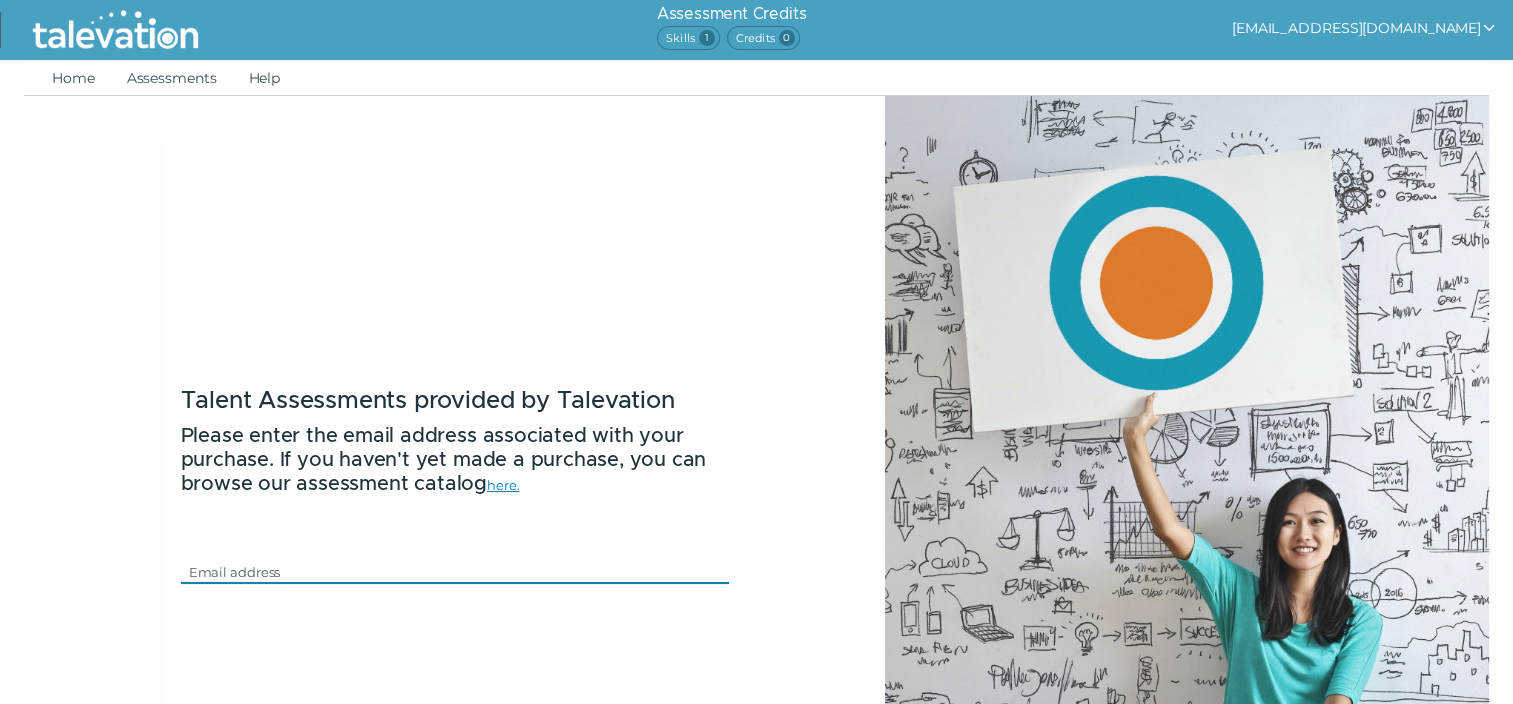 click on "Email" at bounding box center (443, 572) 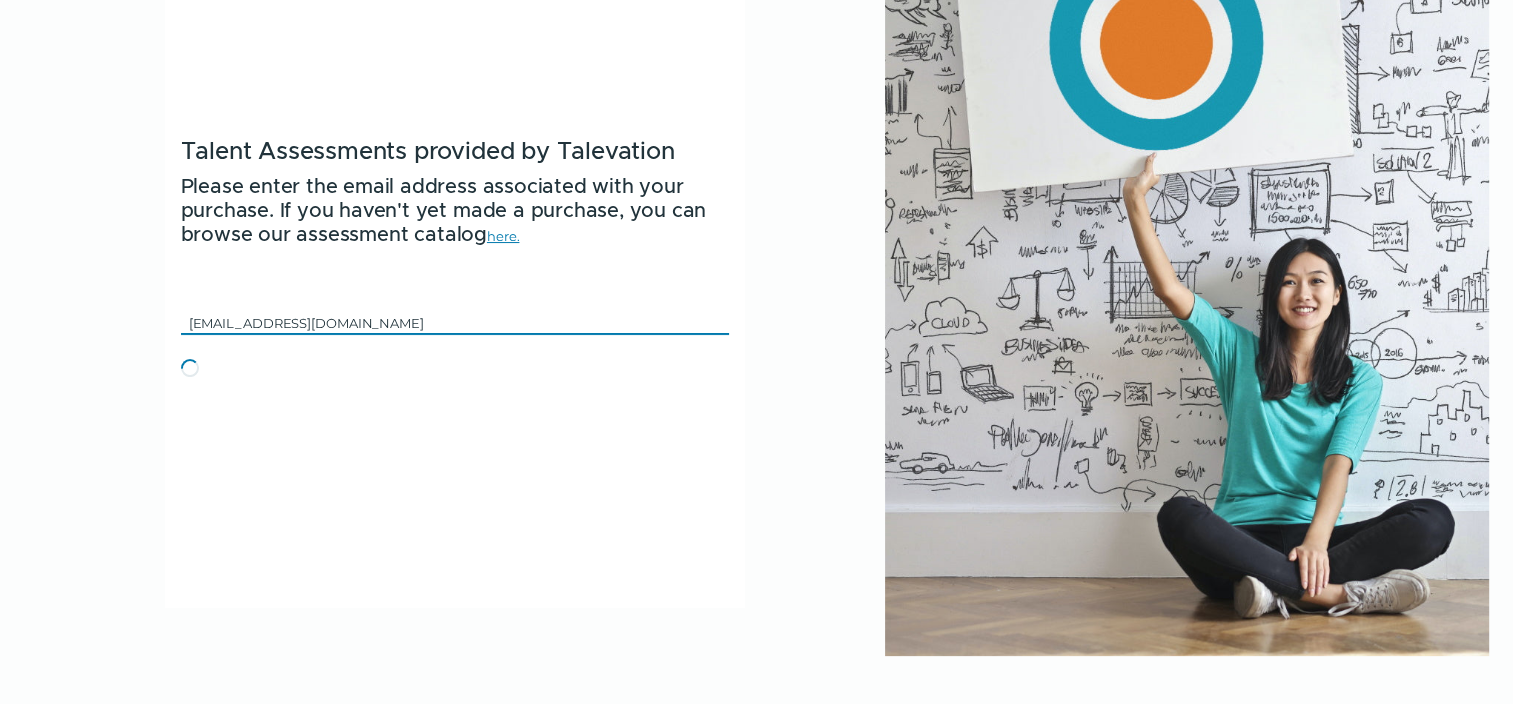 scroll, scrollTop: 216, scrollLeft: 0, axis: vertical 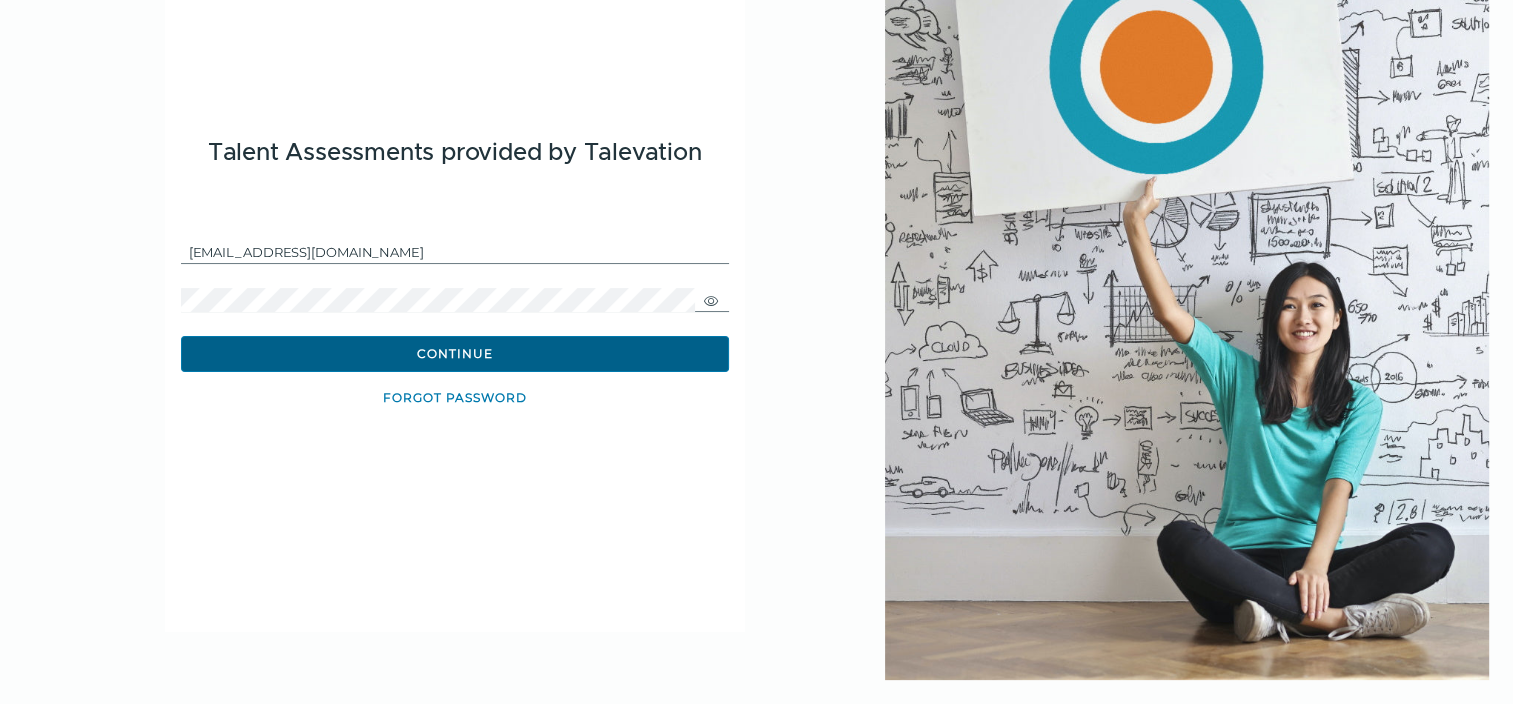 click on "Continue" 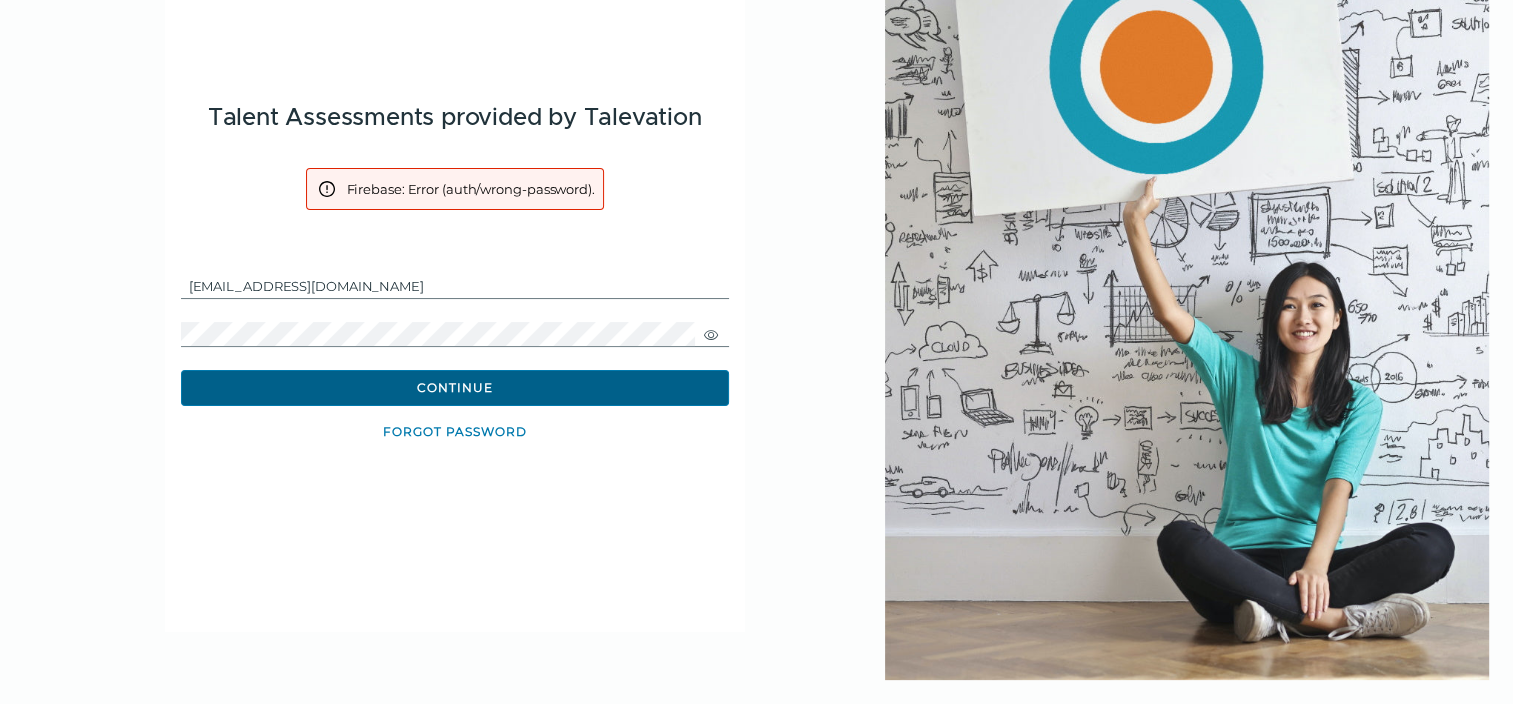 scroll, scrollTop: 182, scrollLeft: 0, axis: vertical 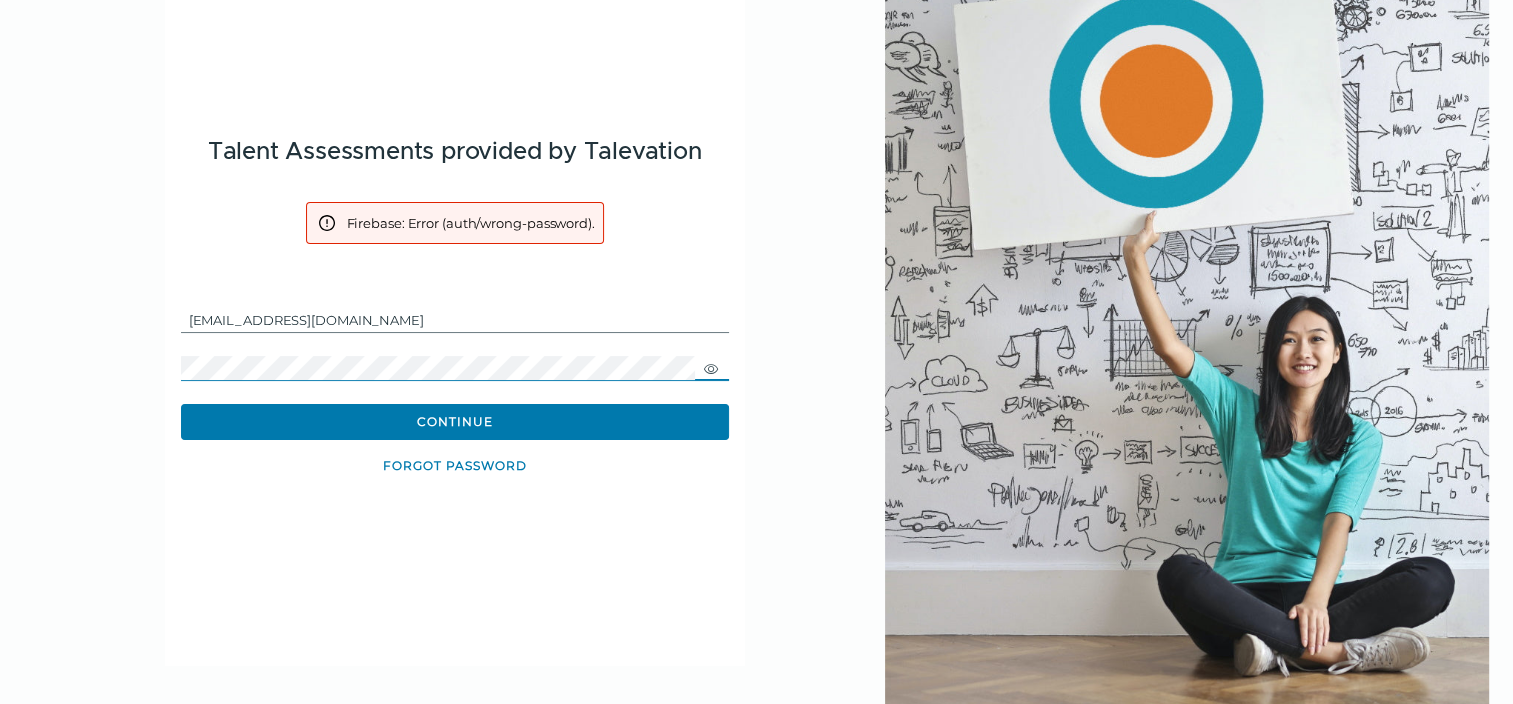 click at bounding box center [675, 369] 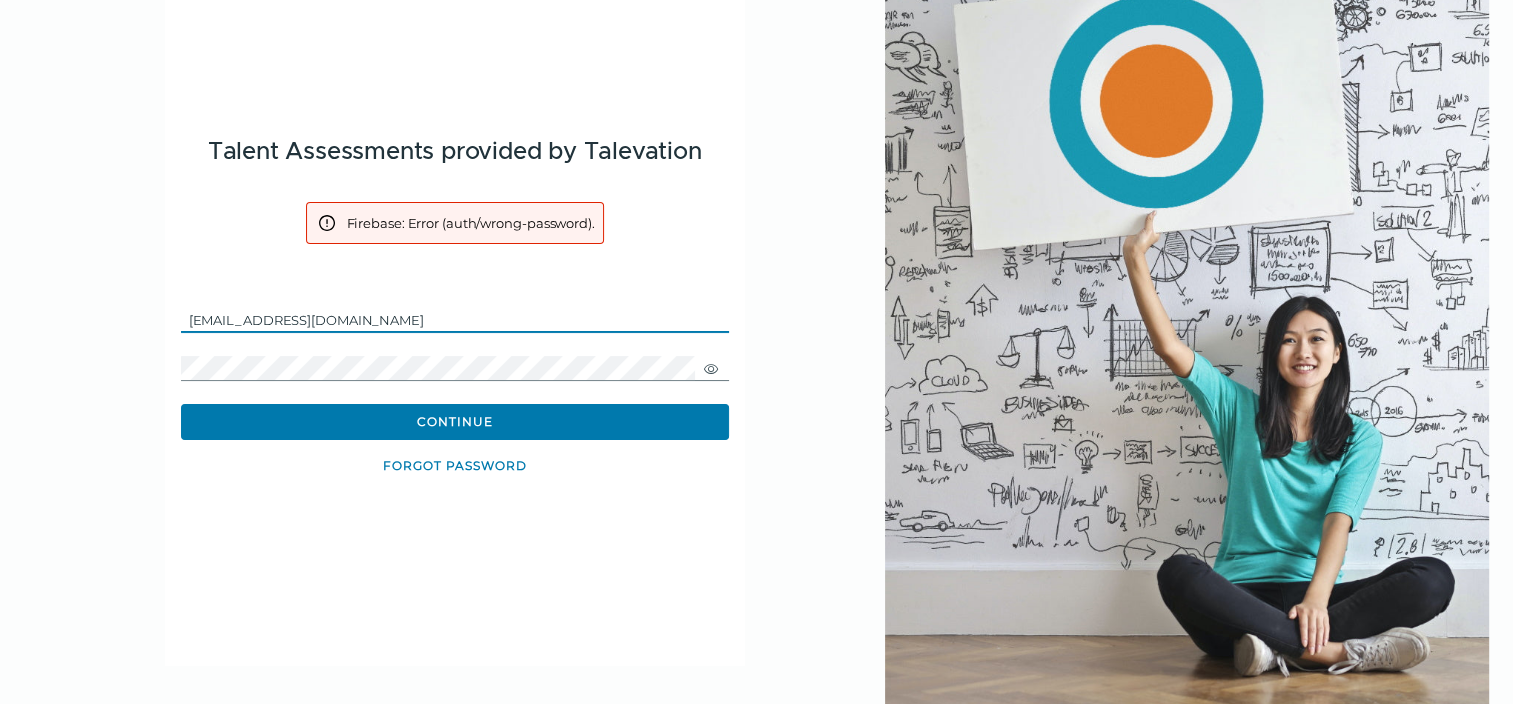 type on "[EMAIL_ADDRESS][DOMAIN_NAME]" 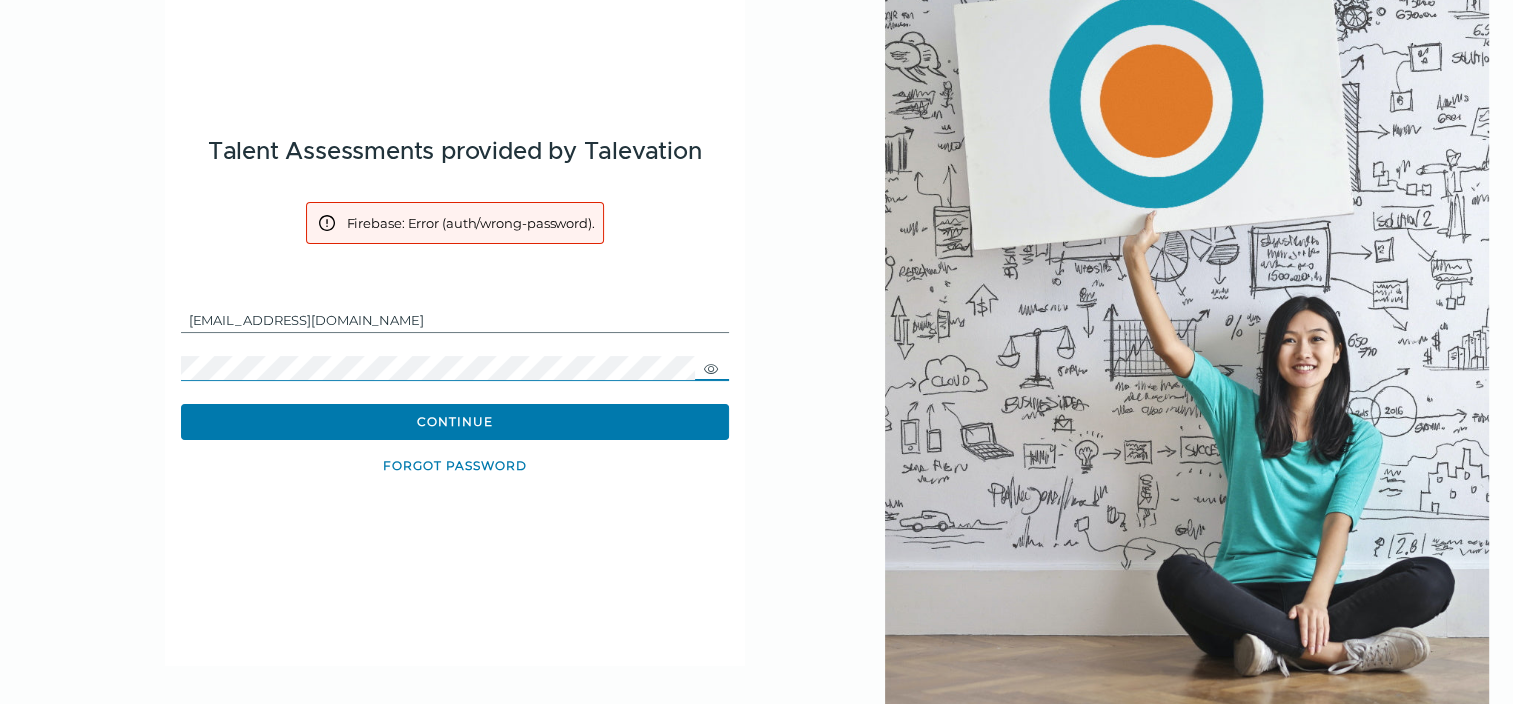 scroll, scrollTop: 208, scrollLeft: 0, axis: vertical 